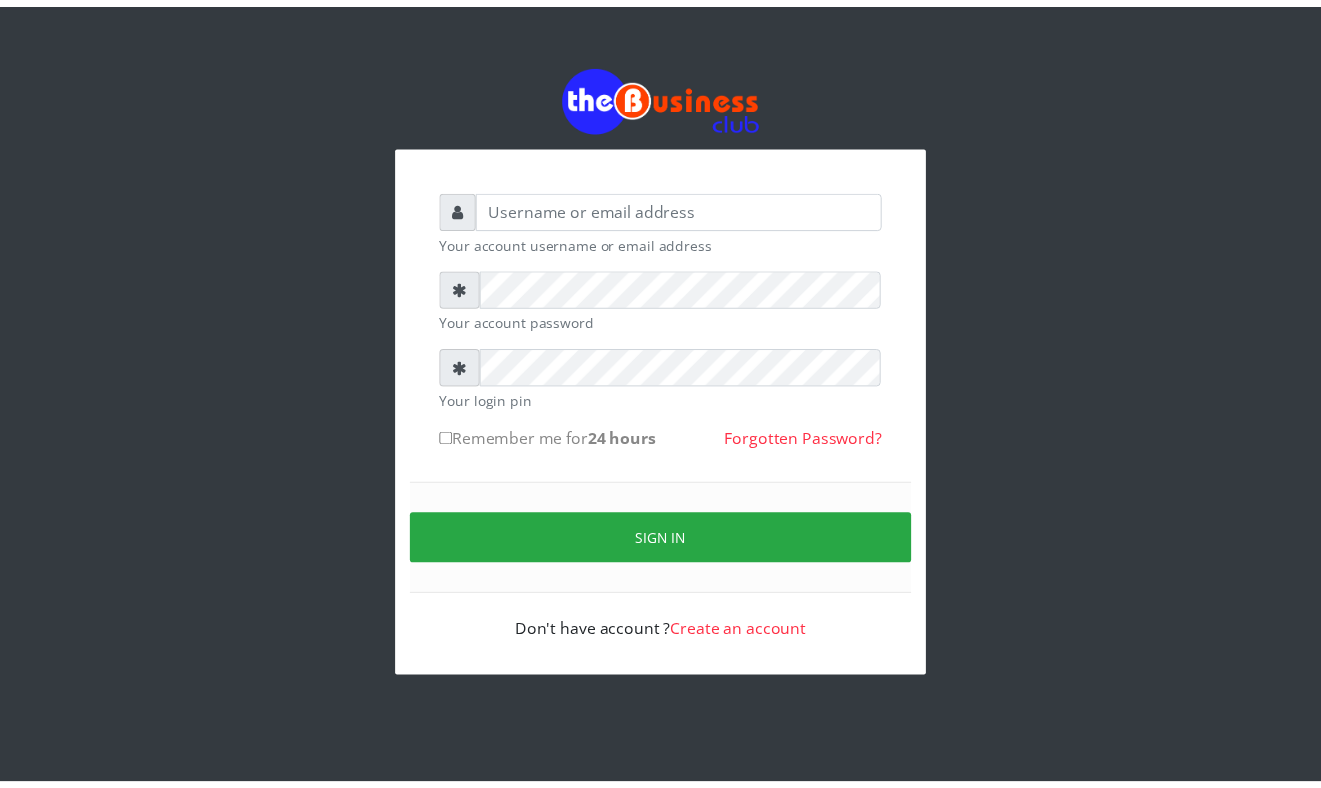 scroll, scrollTop: 0, scrollLeft: 0, axis: both 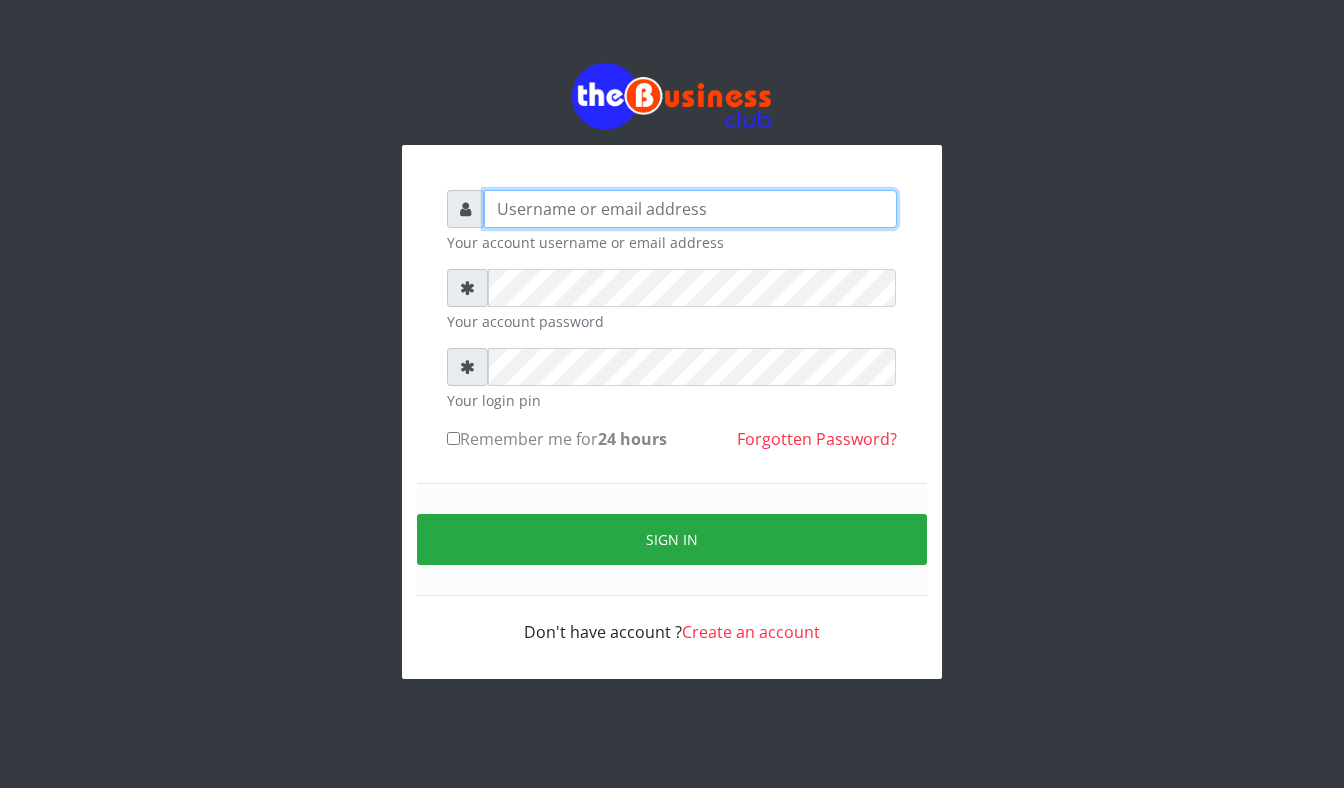 type on "[LAST]" 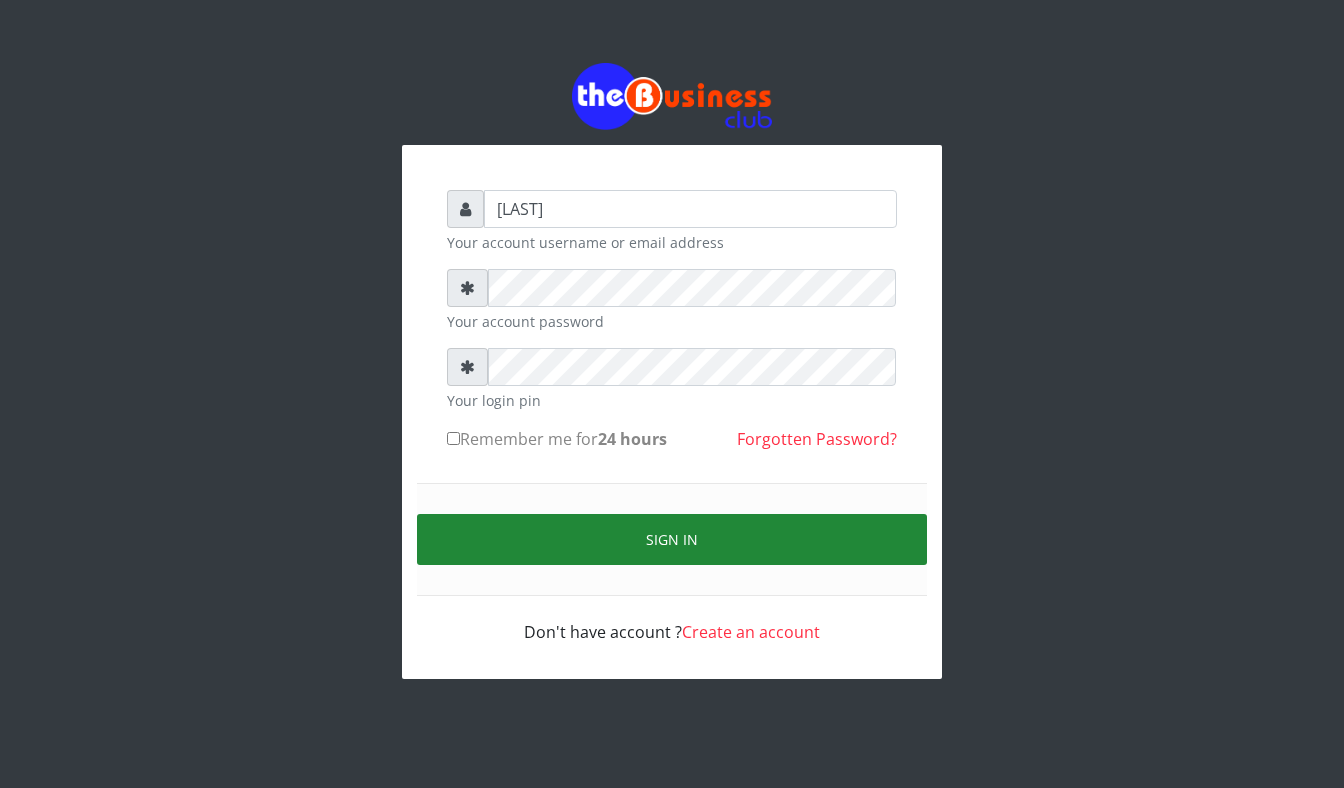 click on "Sign in" at bounding box center (672, 539) 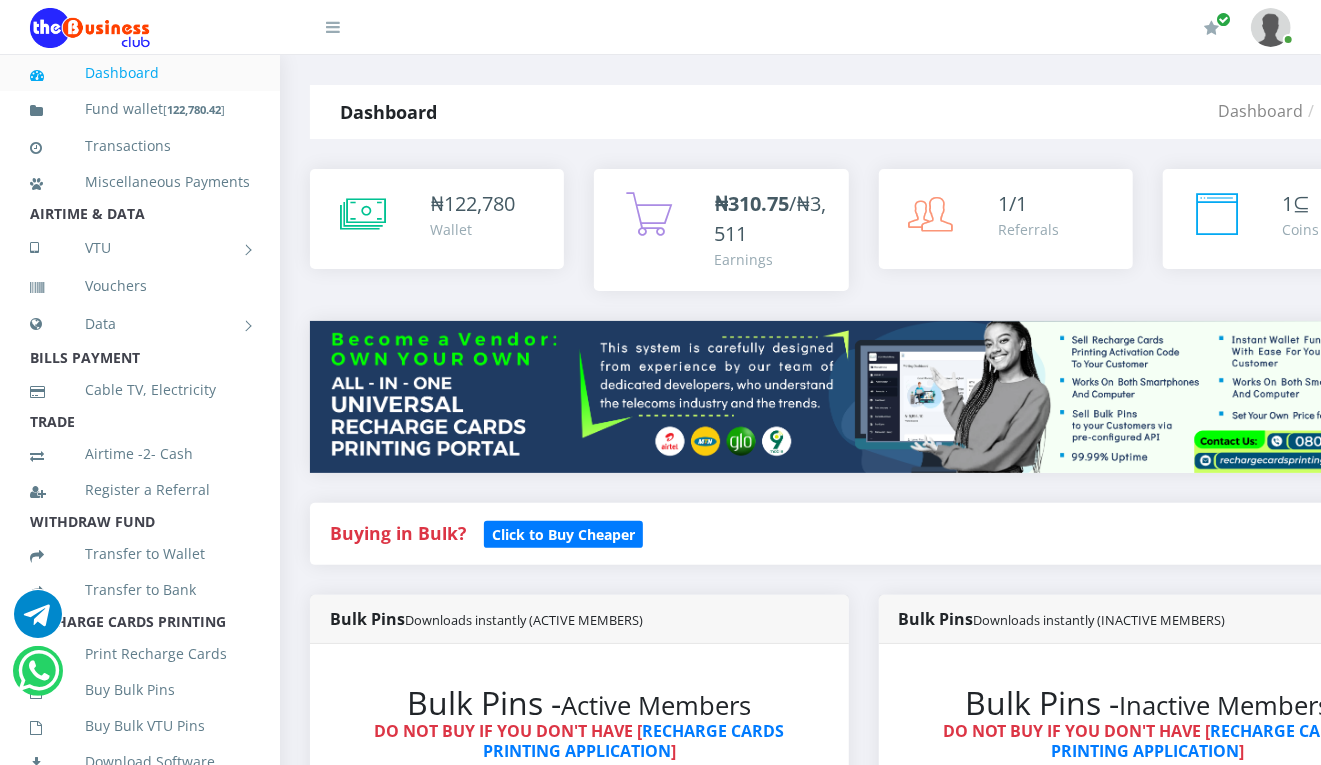 scroll, scrollTop: 0, scrollLeft: 0, axis: both 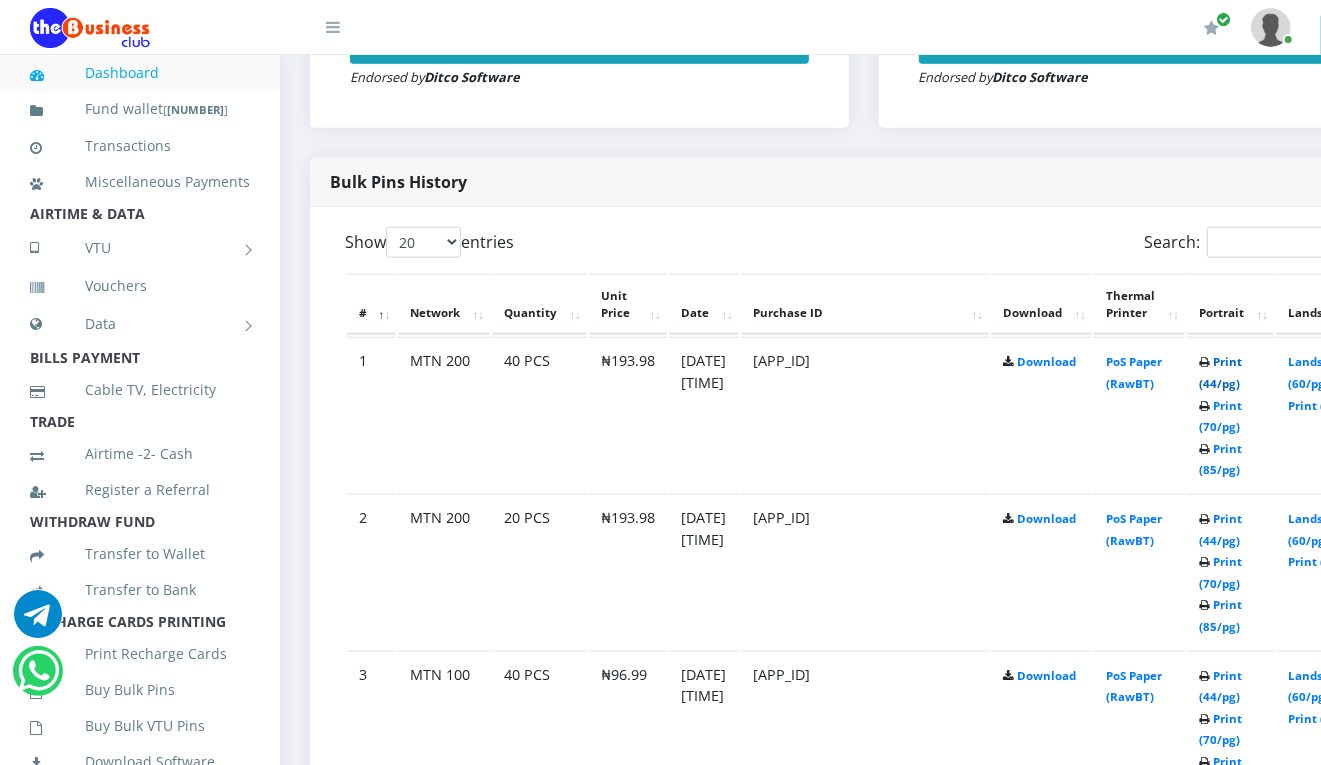 click on "Print (44/pg)" at bounding box center (1220, 372) 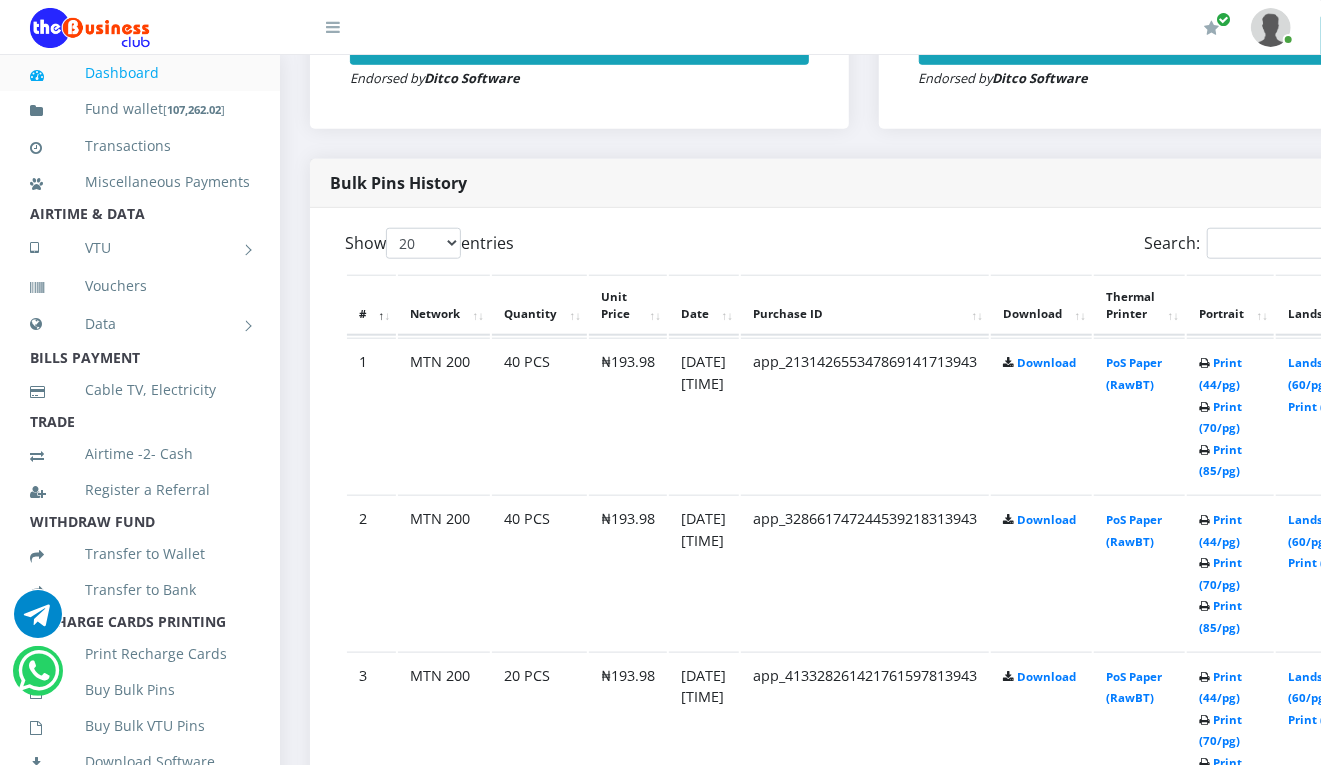 scroll, scrollTop: 0, scrollLeft: 0, axis: both 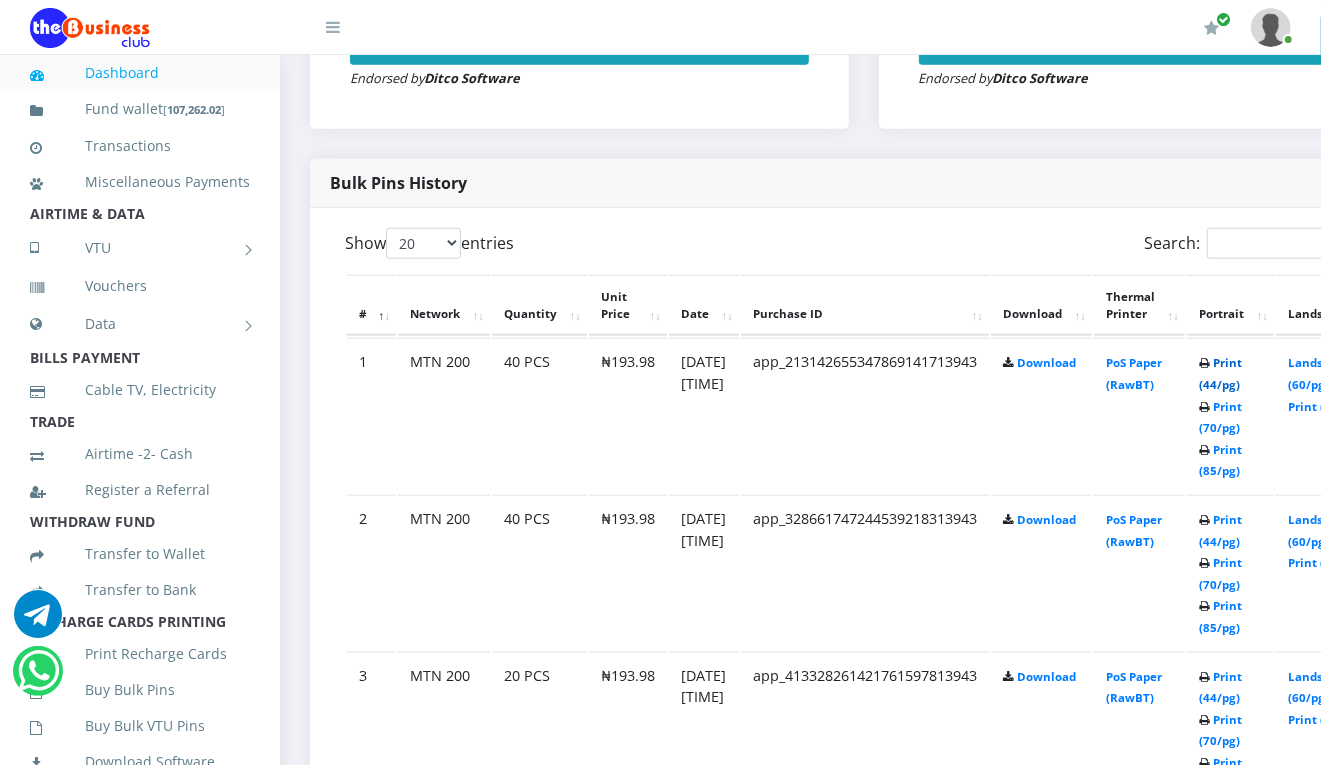 click on "Print (44/pg)" at bounding box center [1220, 373] 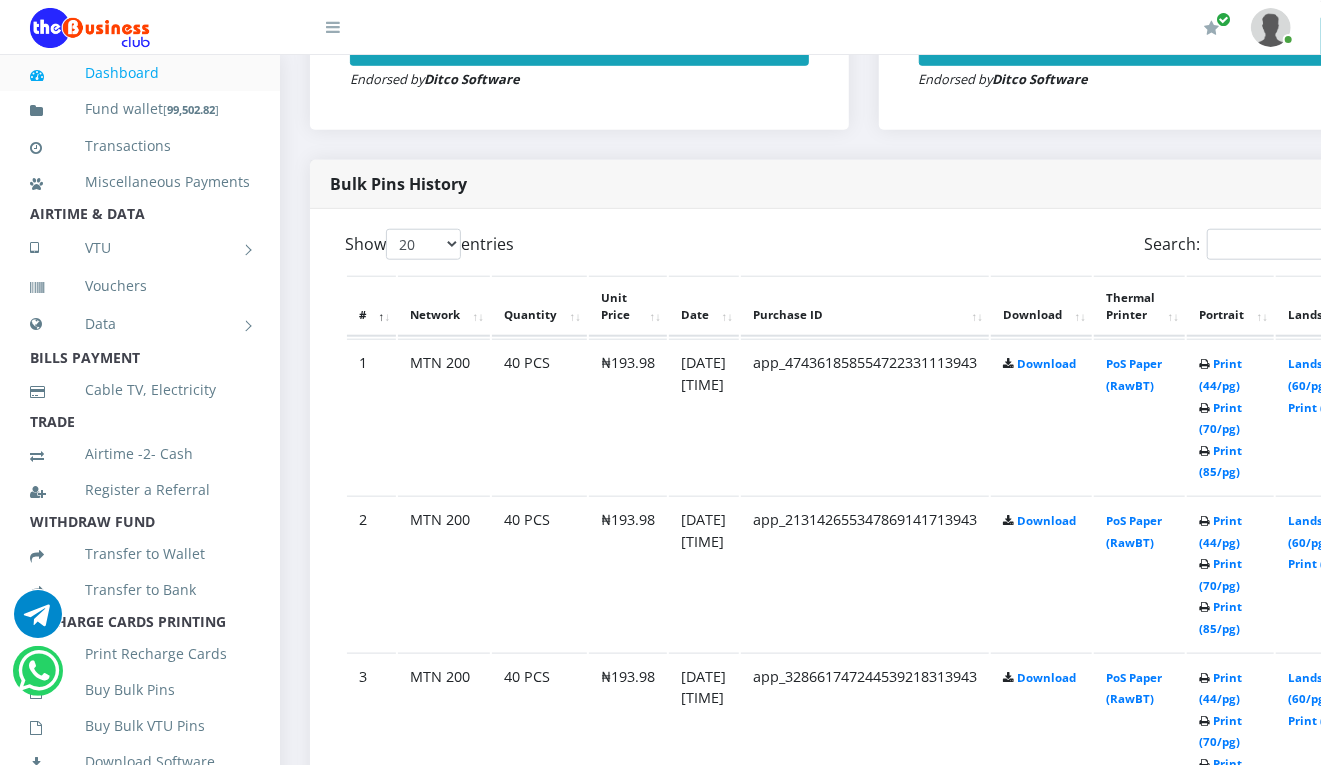 scroll, scrollTop: 0, scrollLeft: 0, axis: both 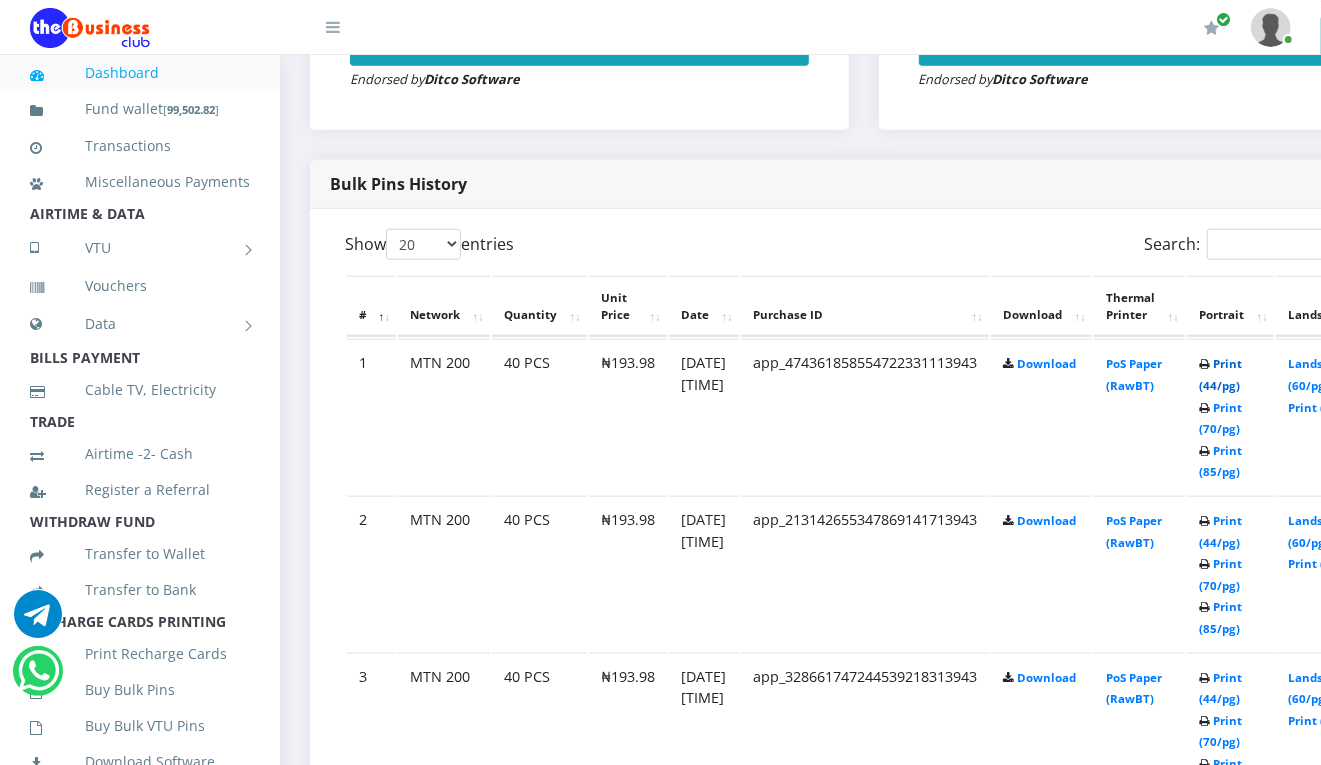 click on "Print (44/pg)" at bounding box center (1220, 374) 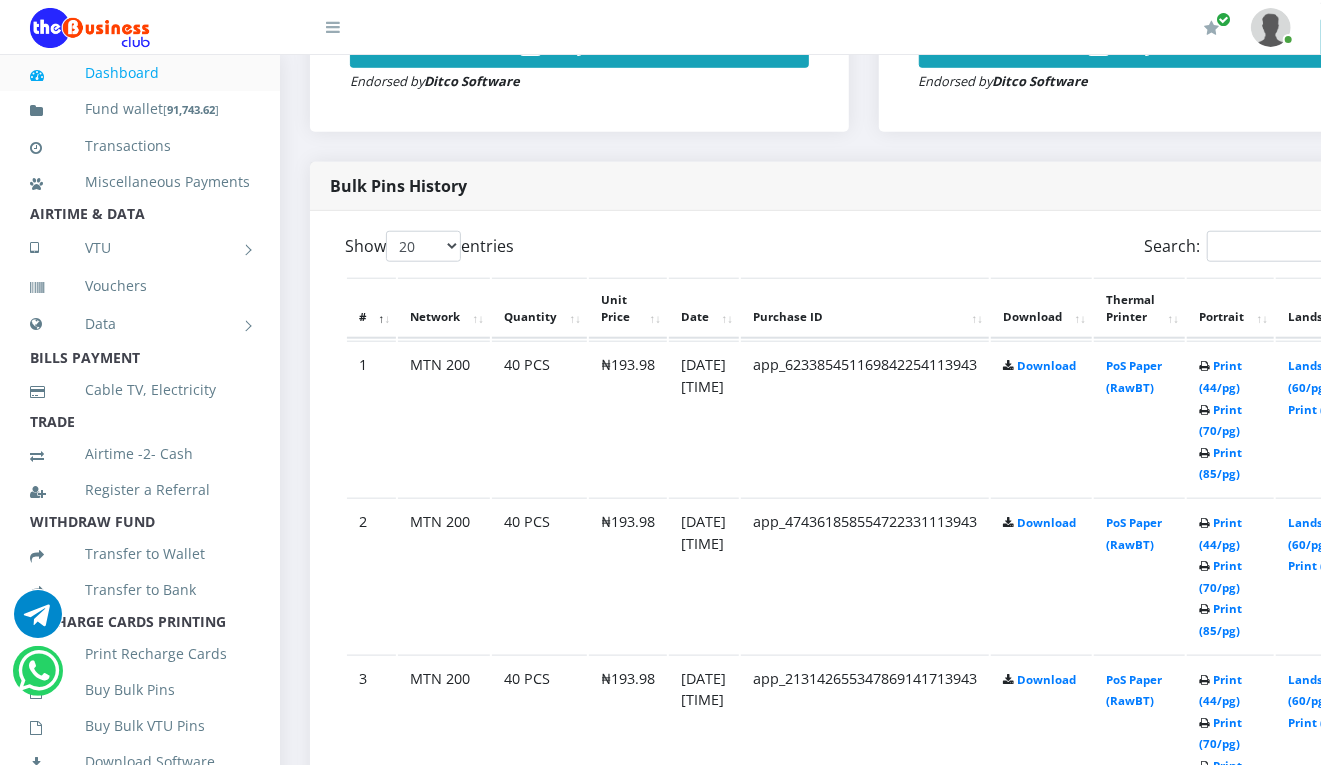 scroll, scrollTop: 0, scrollLeft: 0, axis: both 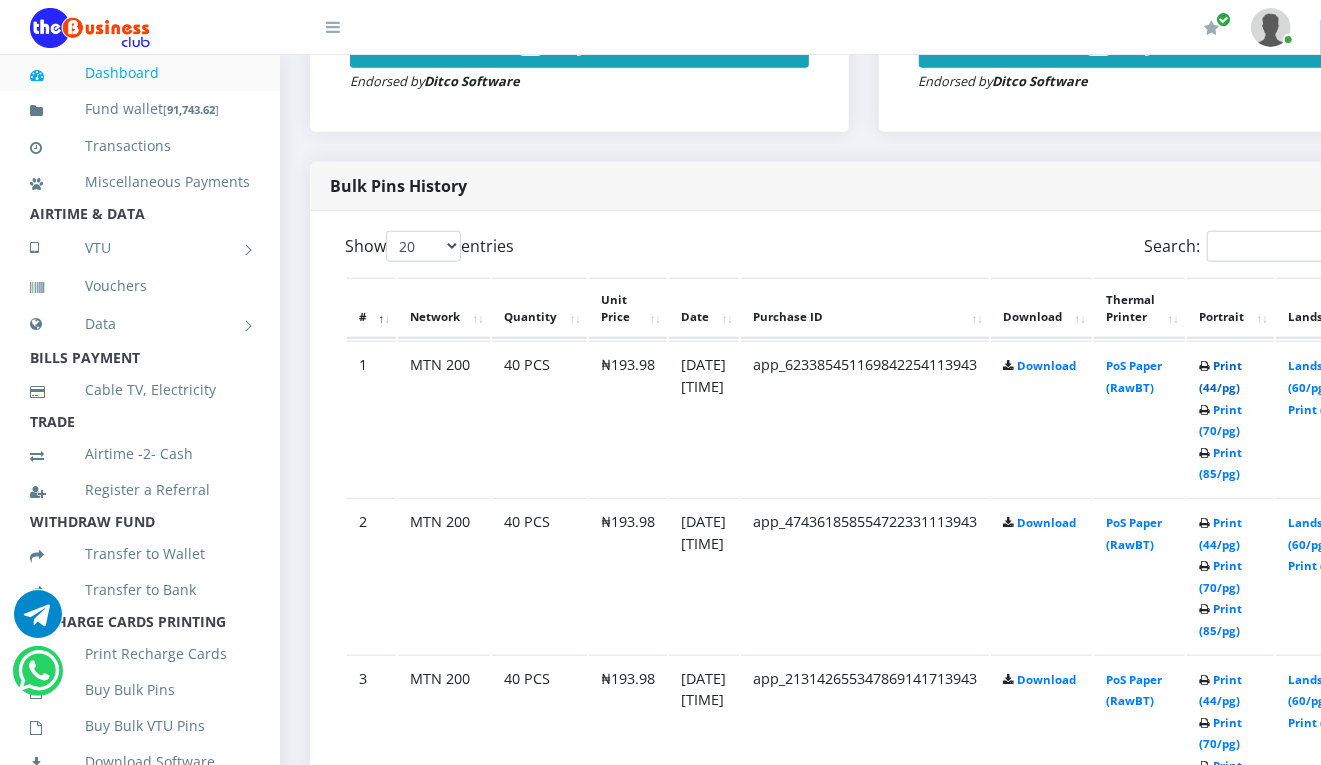 click on "Print (44/pg)" at bounding box center (1220, 376) 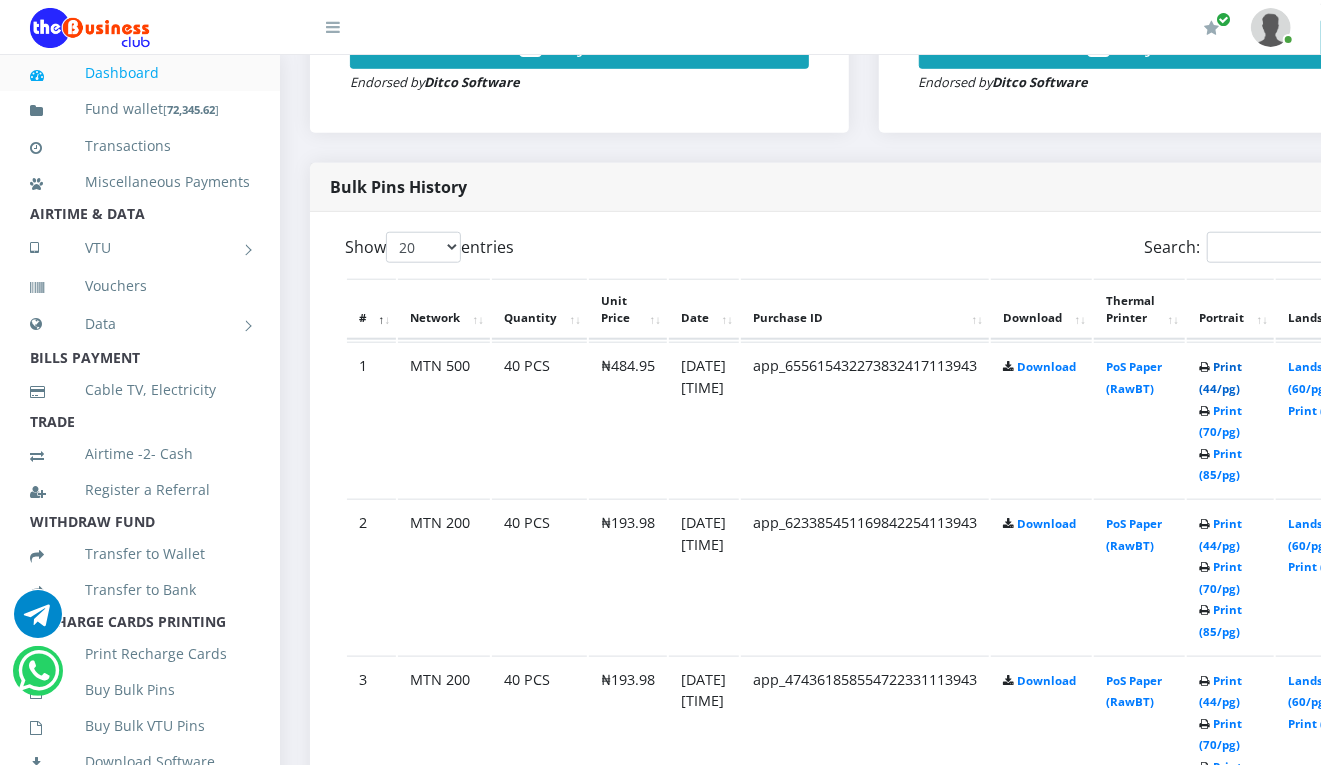 scroll, scrollTop: 0, scrollLeft: 0, axis: both 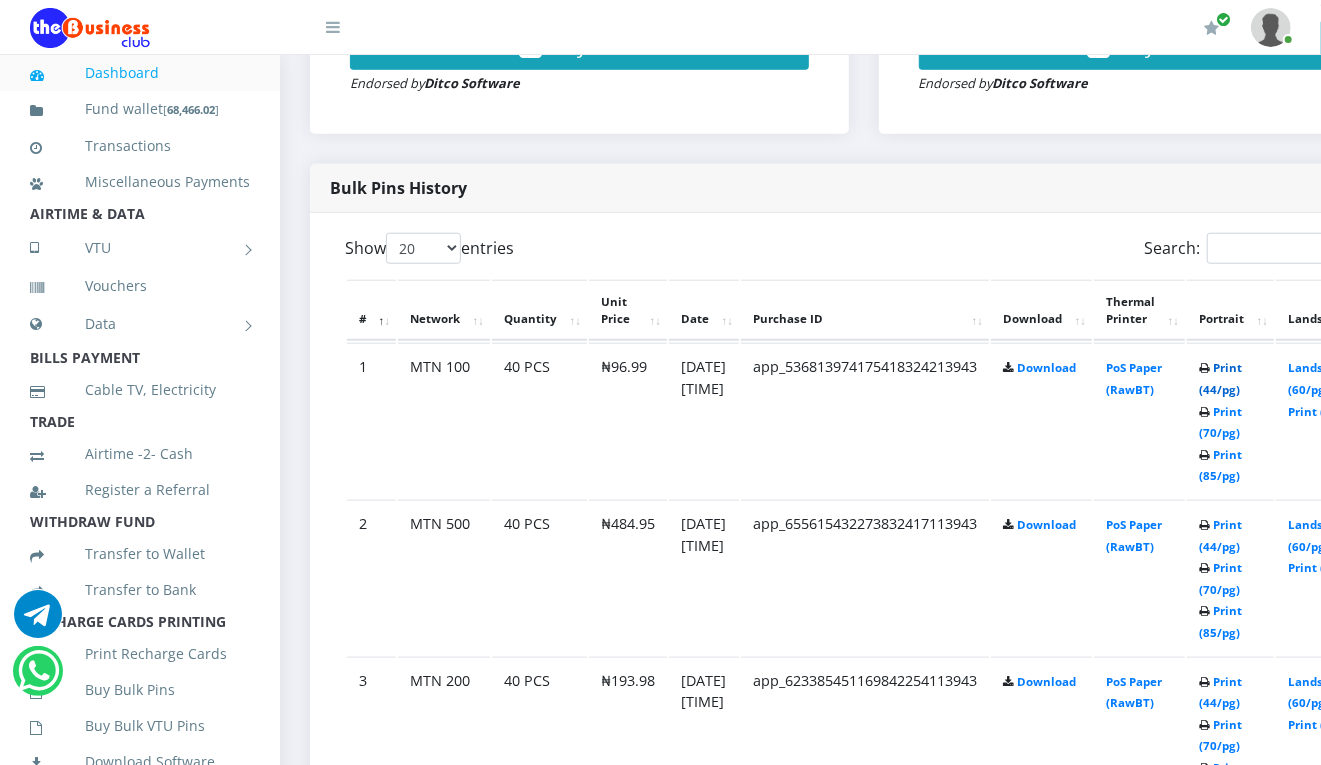 click on "Print (44/pg)" at bounding box center [1220, 378] 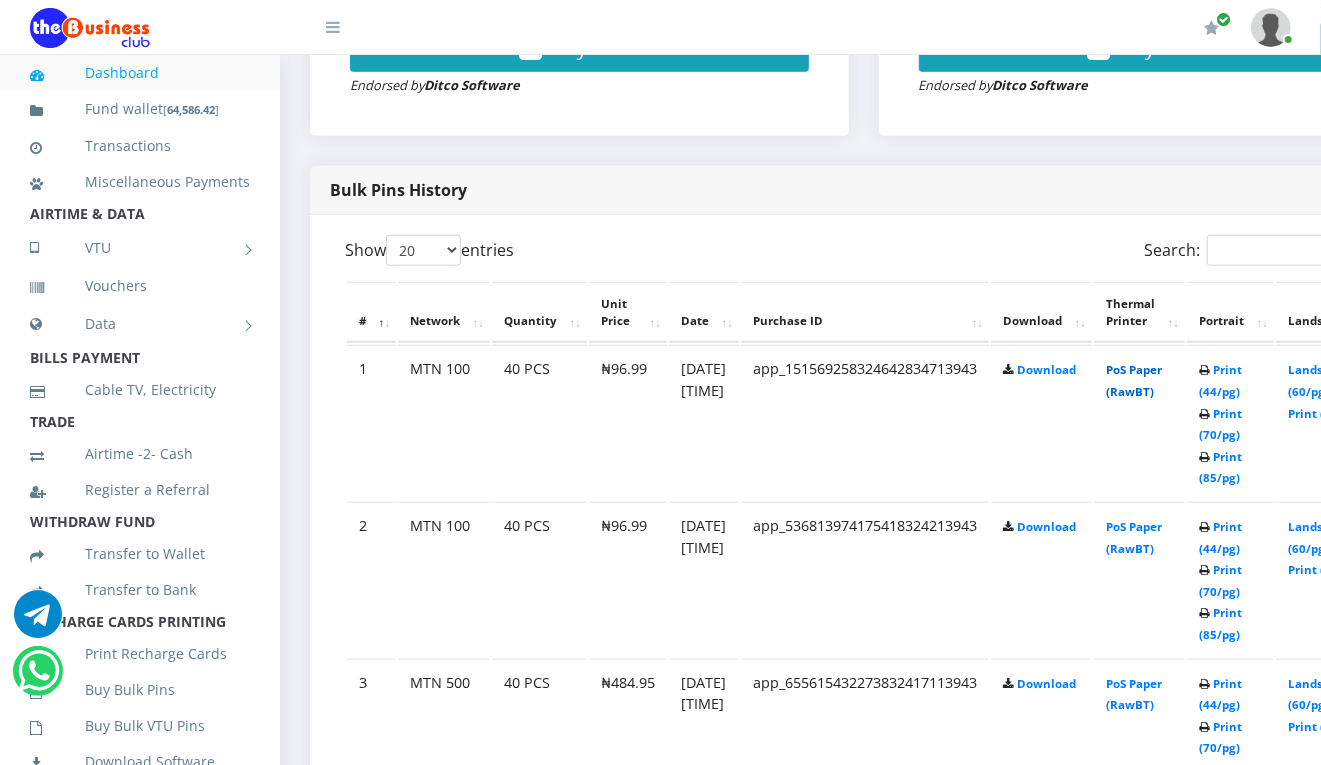 scroll, scrollTop: 0, scrollLeft: 0, axis: both 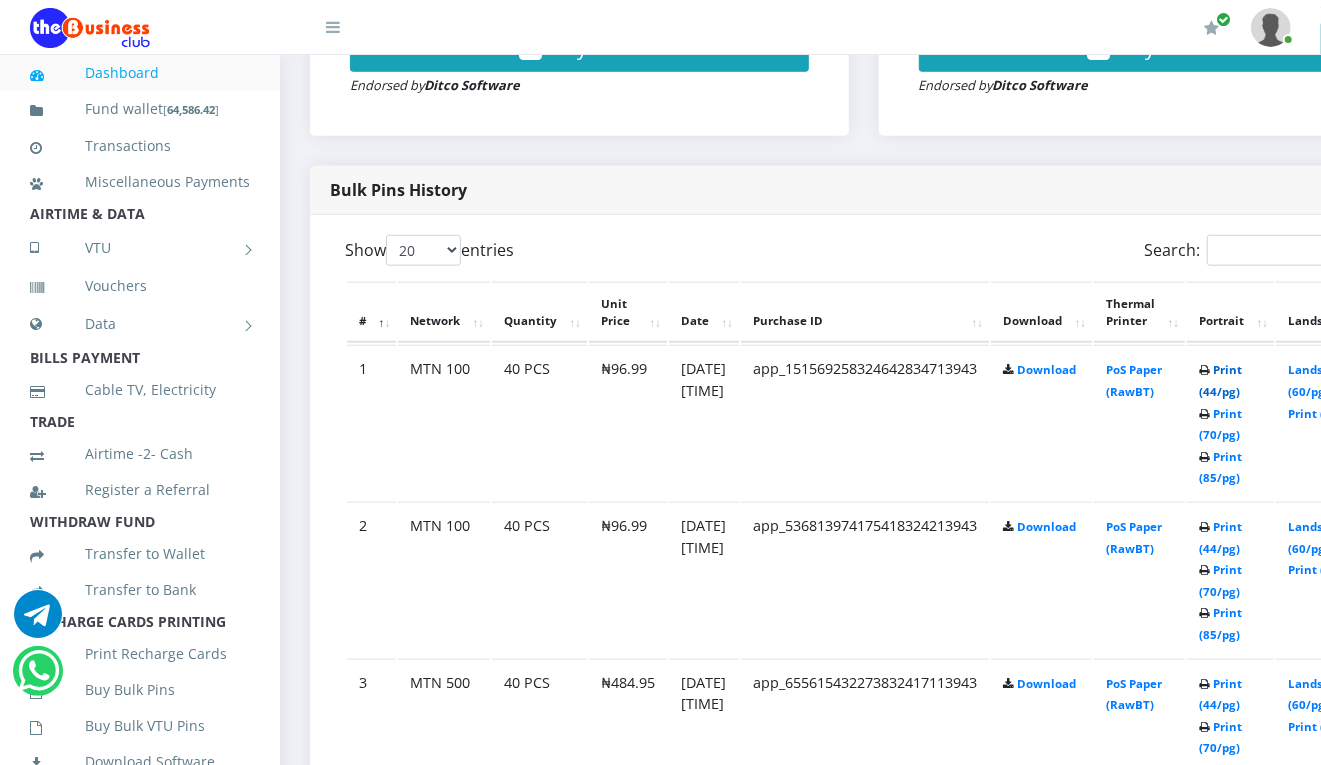 click on "Print (44/pg)" at bounding box center (1220, 380) 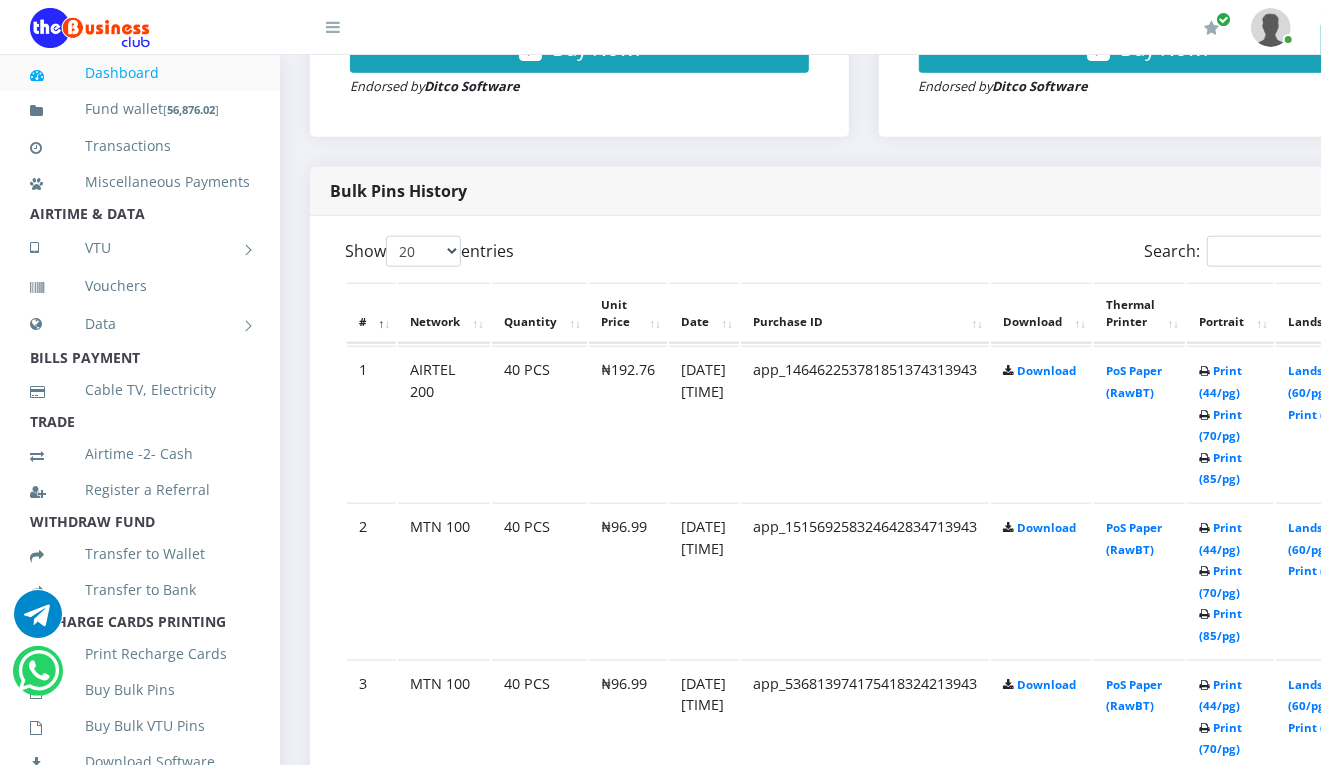 scroll, scrollTop: 0, scrollLeft: 0, axis: both 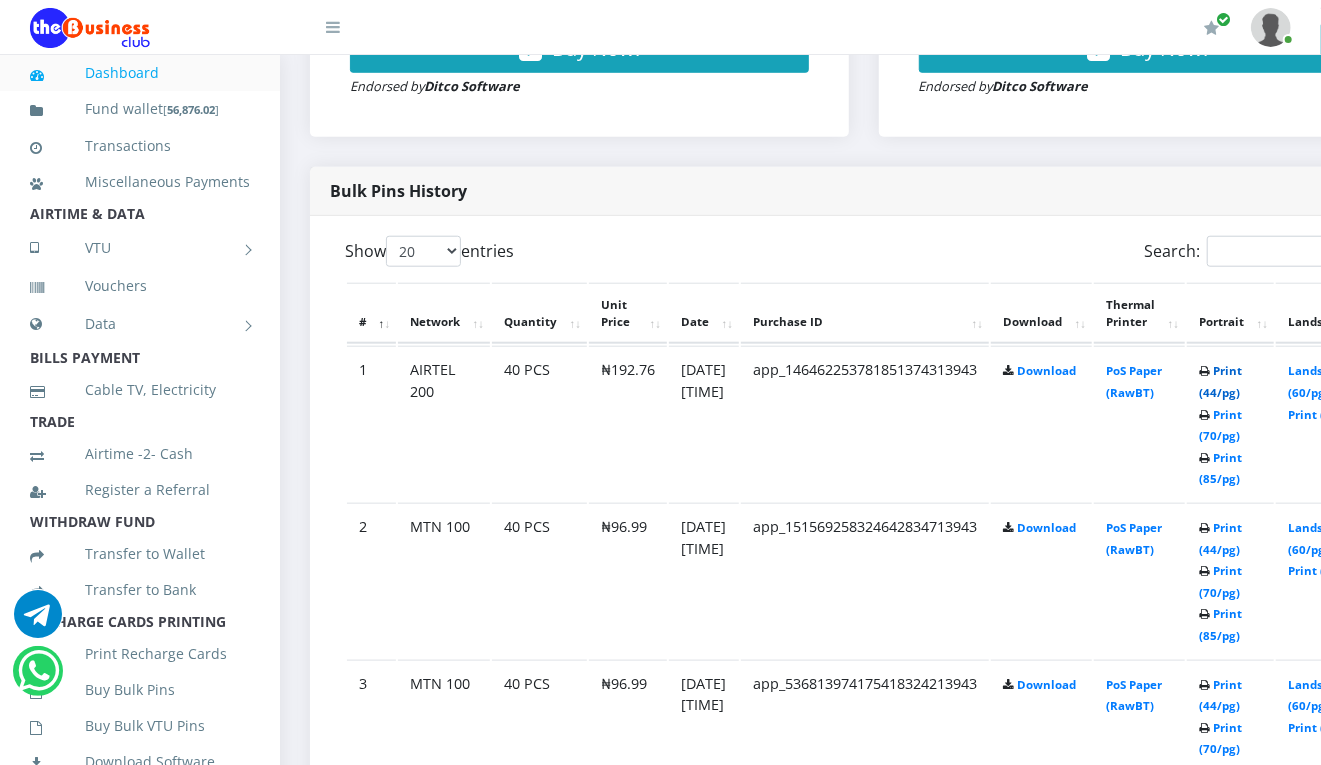 click on "Print (44/pg)" at bounding box center [1220, 381] 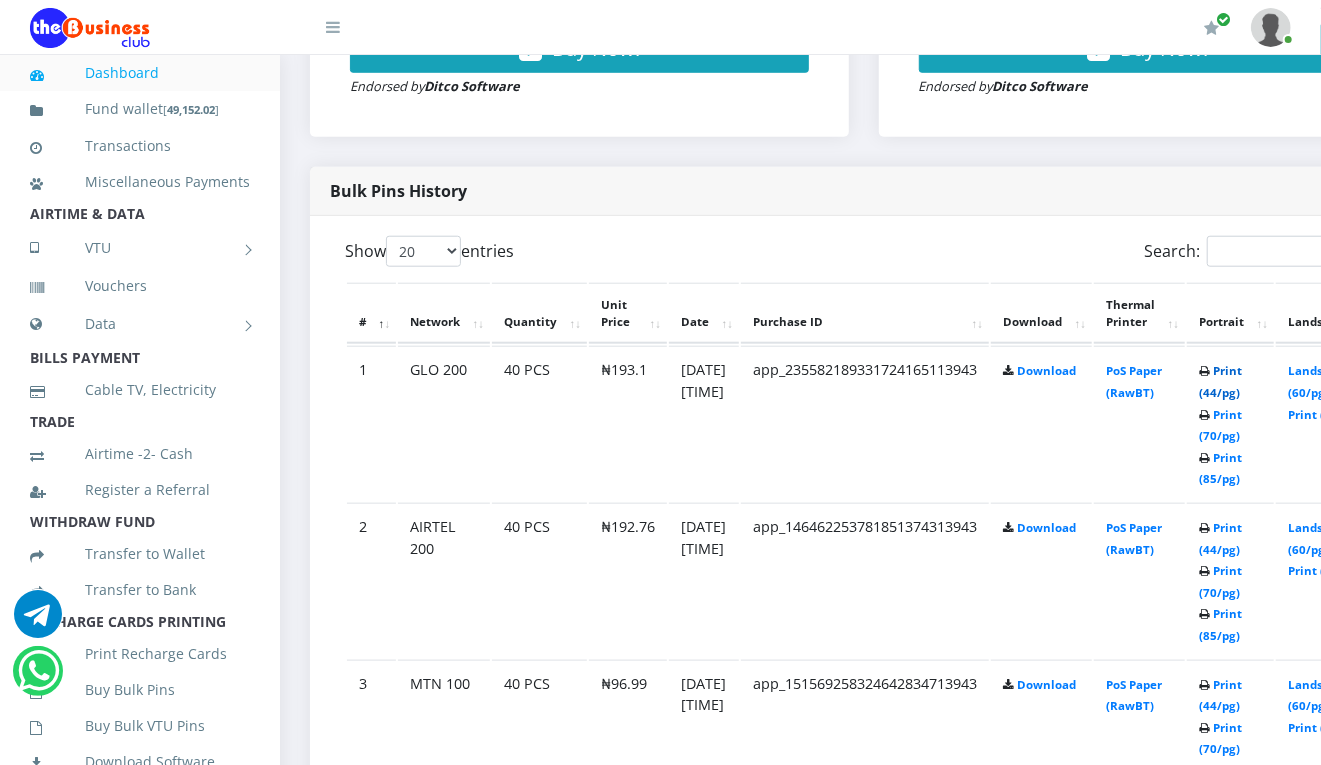 scroll, scrollTop: 0, scrollLeft: 0, axis: both 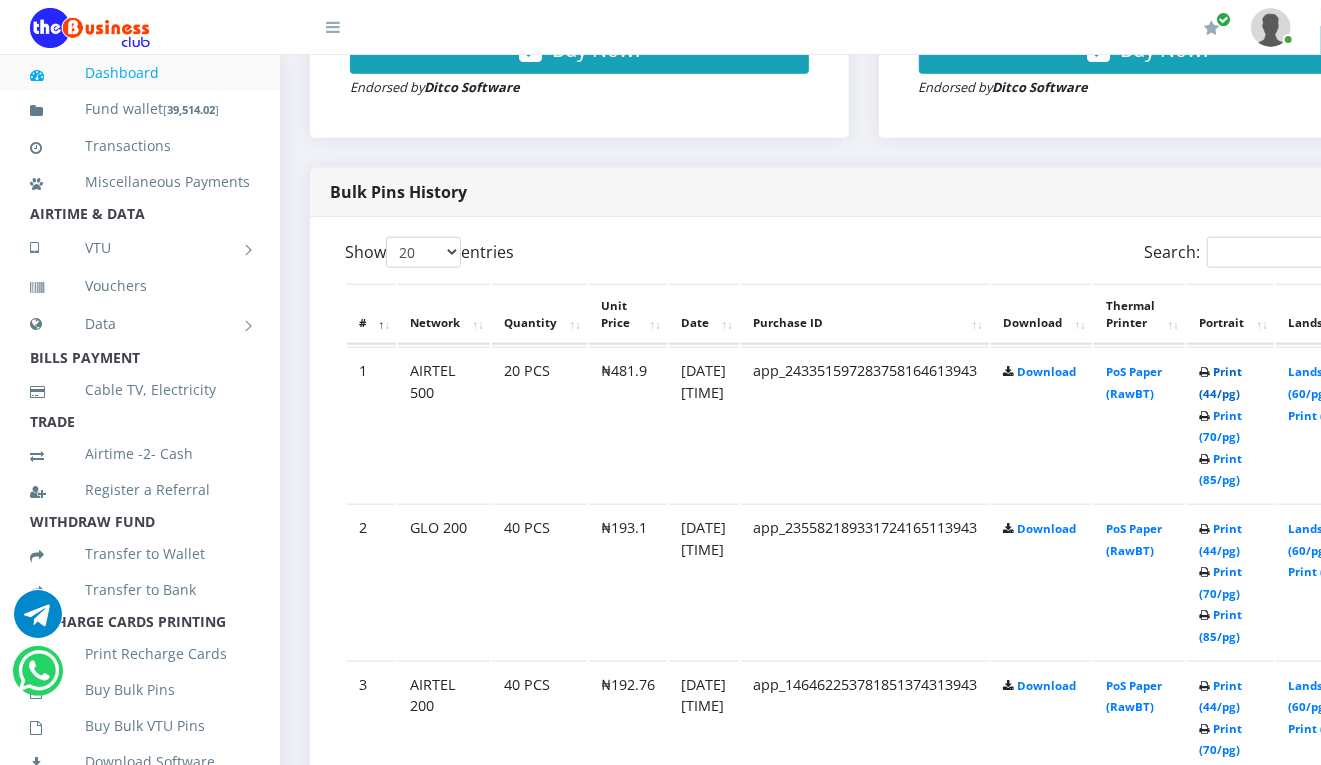 click on "Print (44/pg)" at bounding box center [1220, 382] 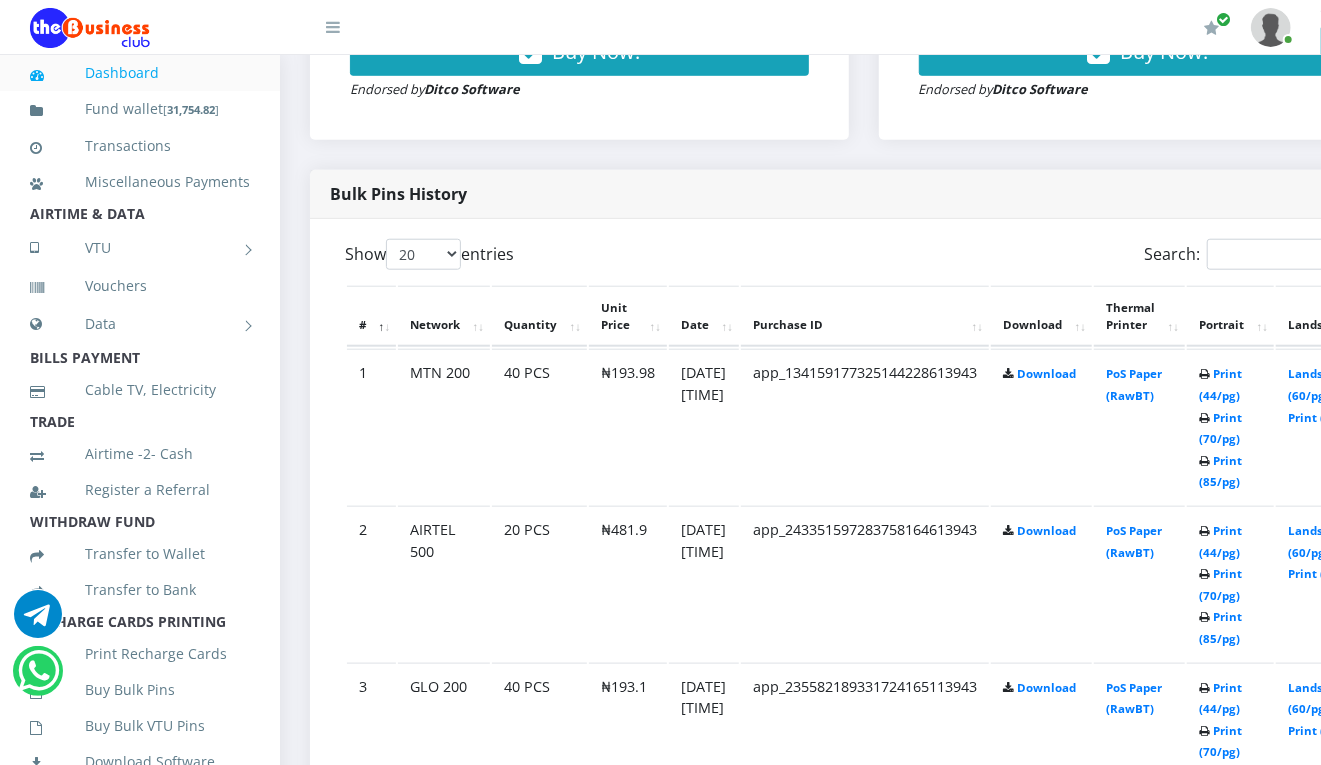 scroll, scrollTop: 0, scrollLeft: 0, axis: both 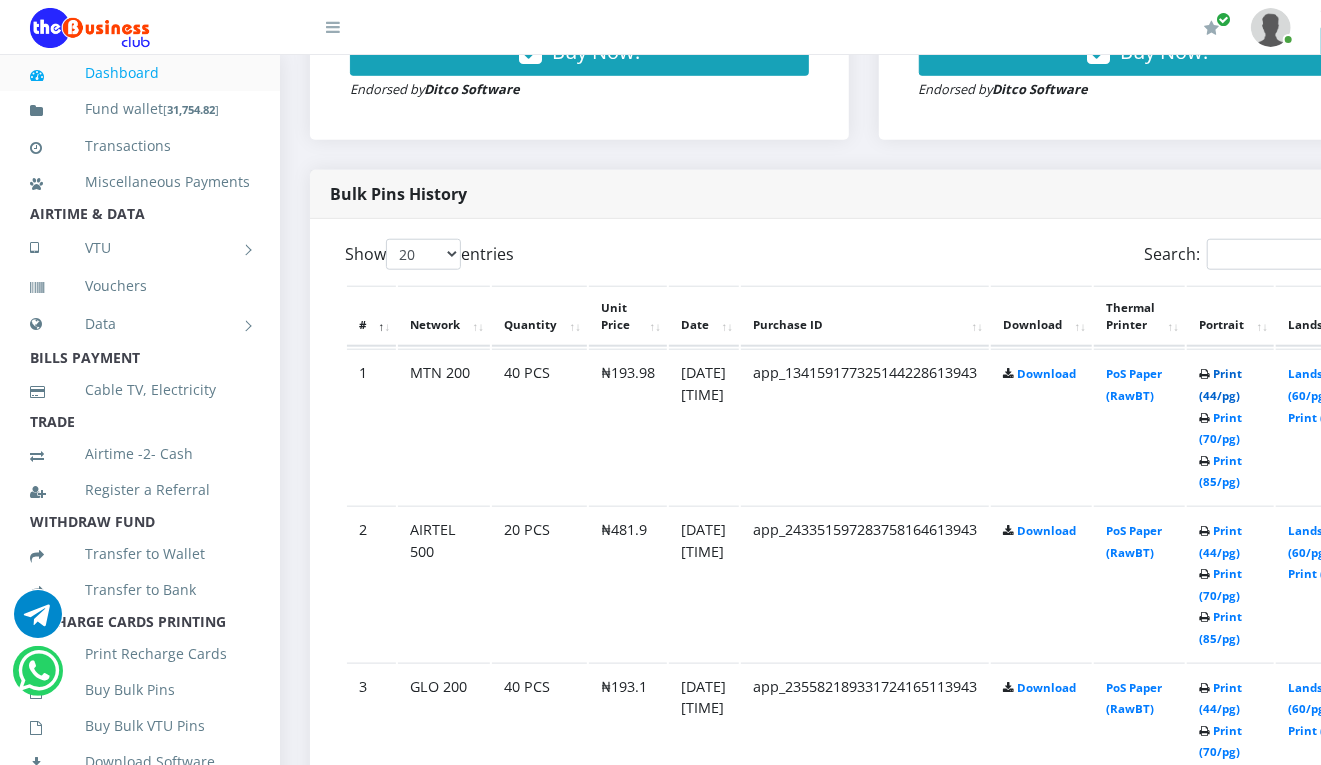 click on "Print (44/pg)" at bounding box center (1220, 384) 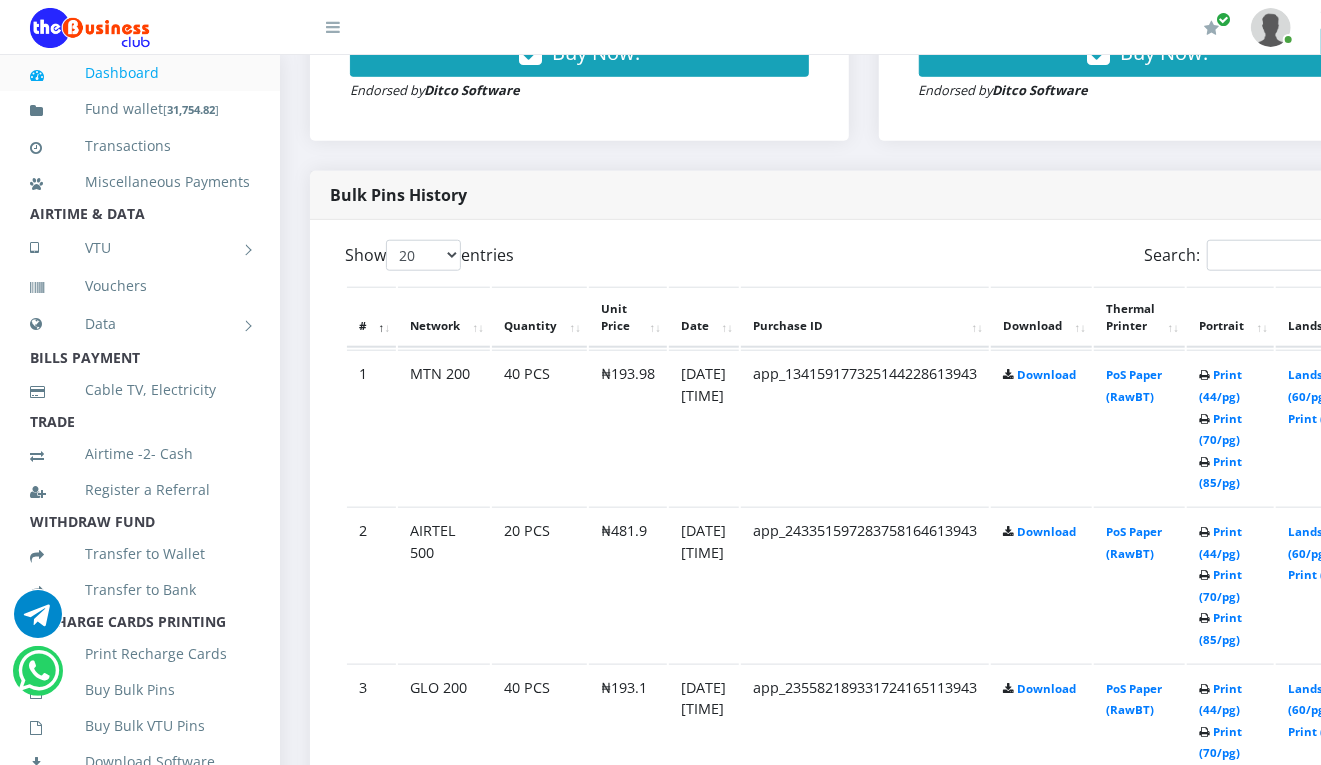 scroll, scrollTop: 0, scrollLeft: 0, axis: both 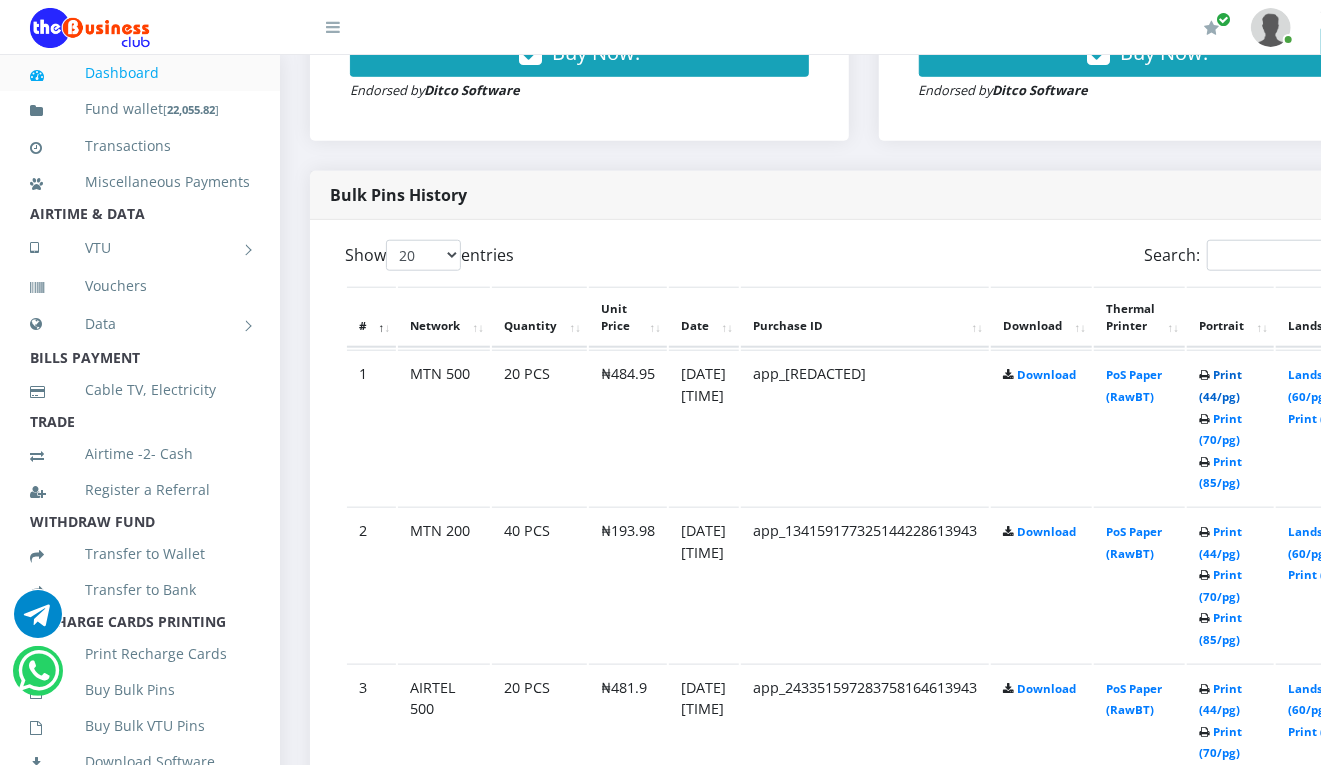 click on "Print (44/pg)" at bounding box center (1220, 385) 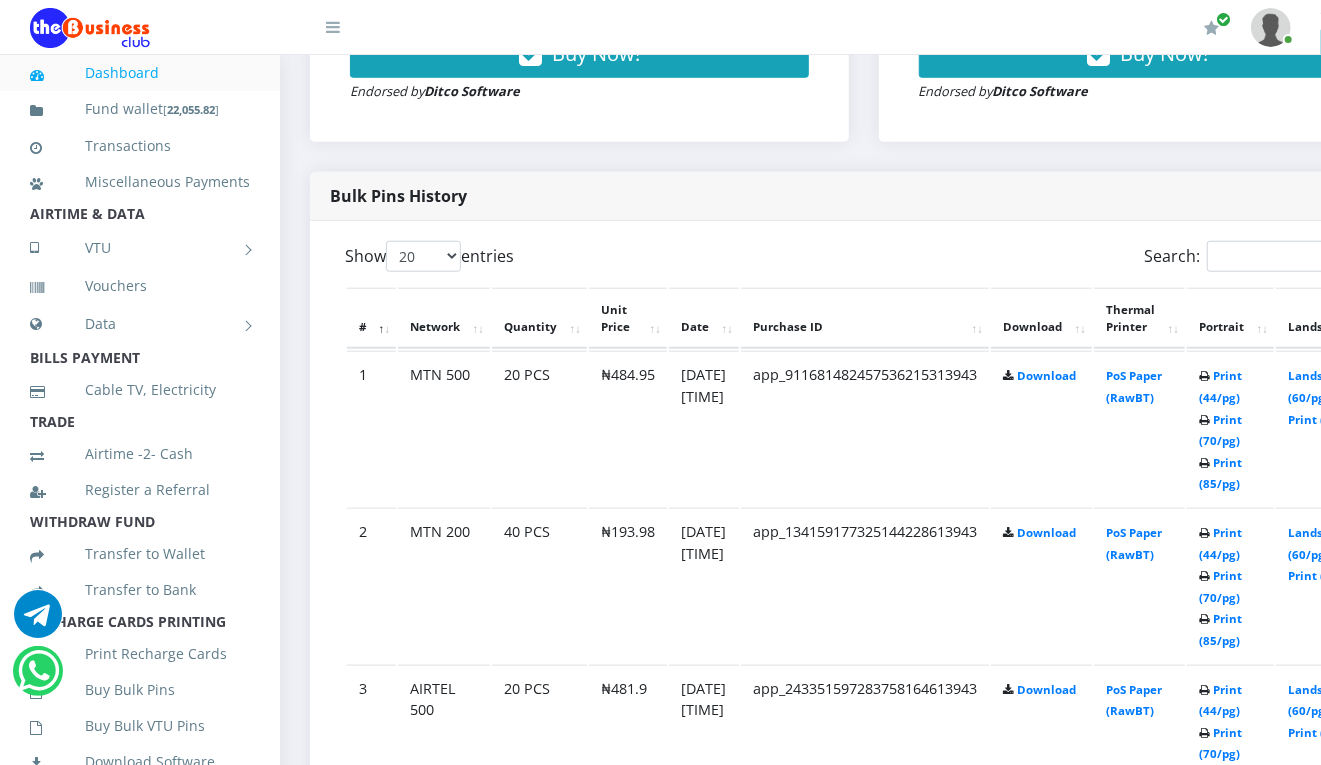 scroll, scrollTop: 0, scrollLeft: 0, axis: both 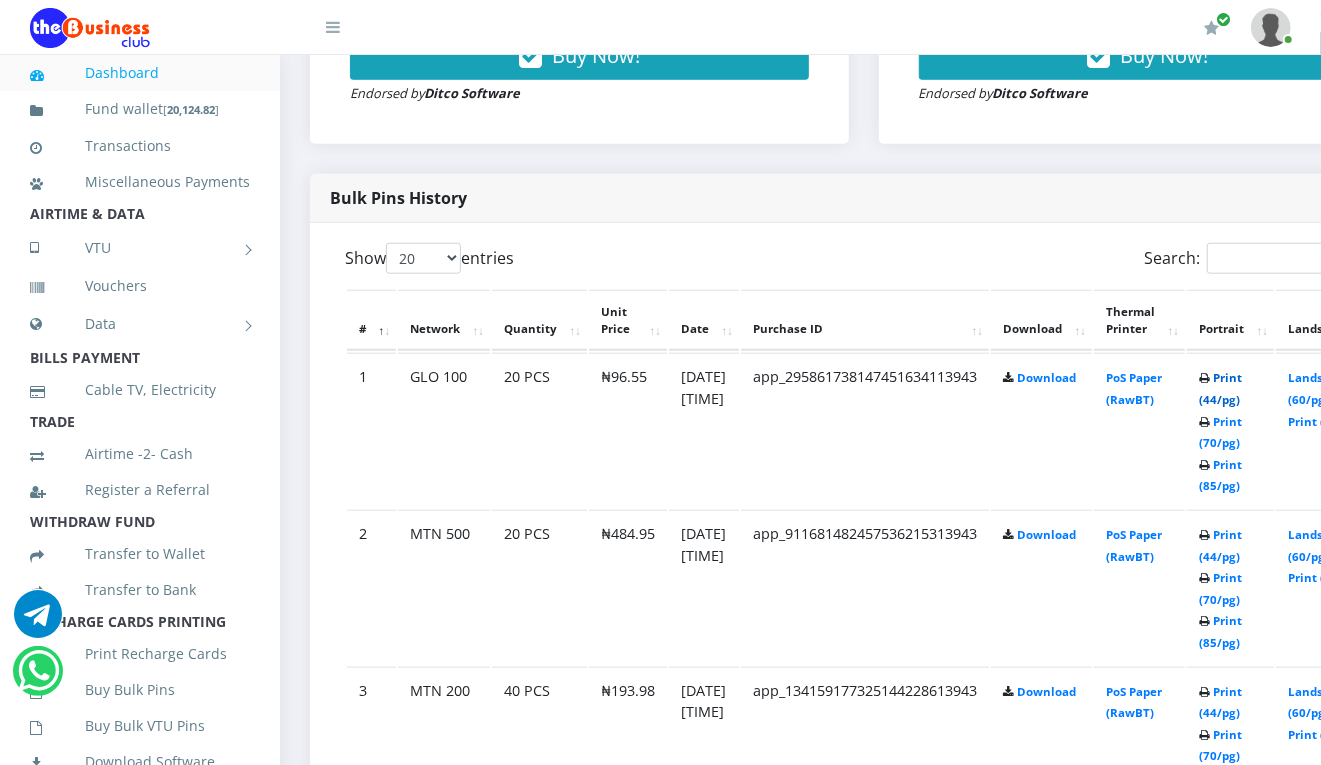 click on "Print (44/pg)" at bounding box center [1220, 388] 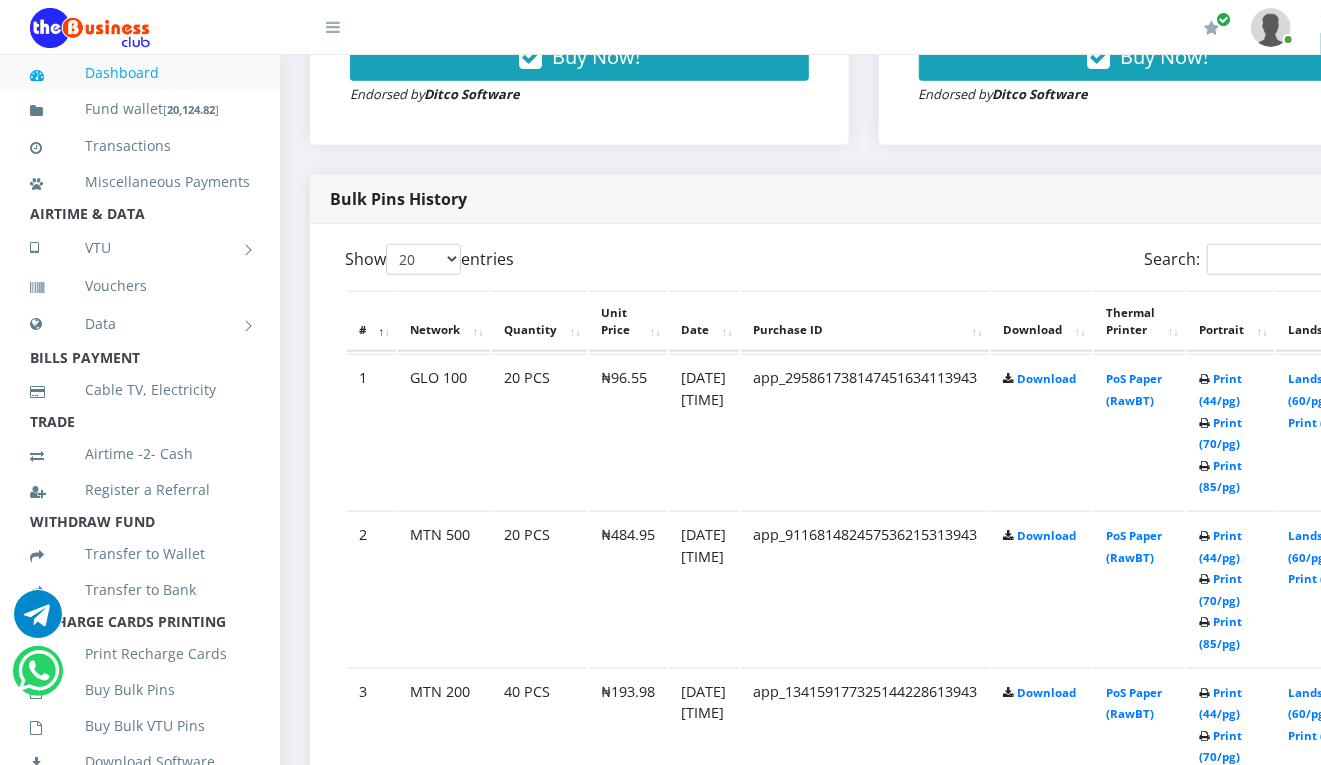 scroll, scrollTop: 0, scrollLeft: 0, axis: both 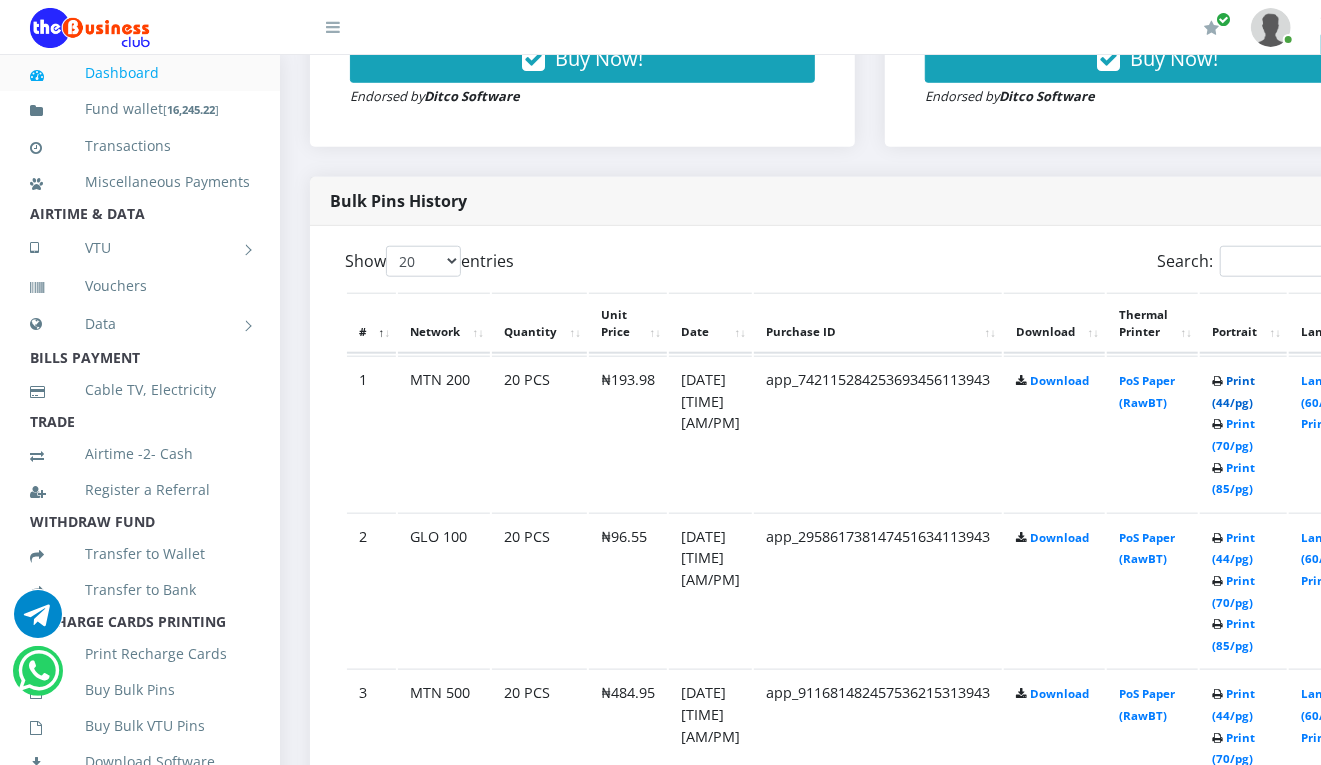 click on "Print (44/pg)" at bounding box center [1233, 391] 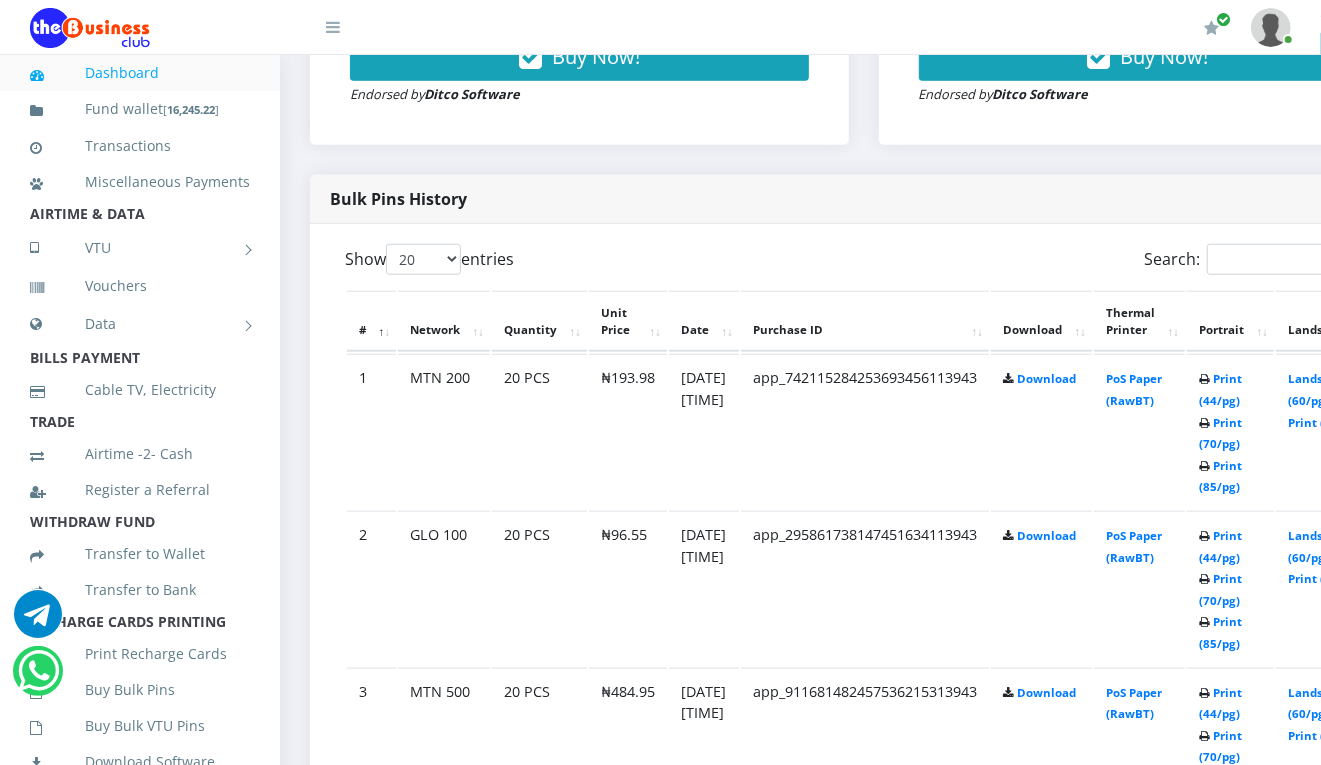 scroll, scrollTop: 0, scrollLeft: 0, axis: both 